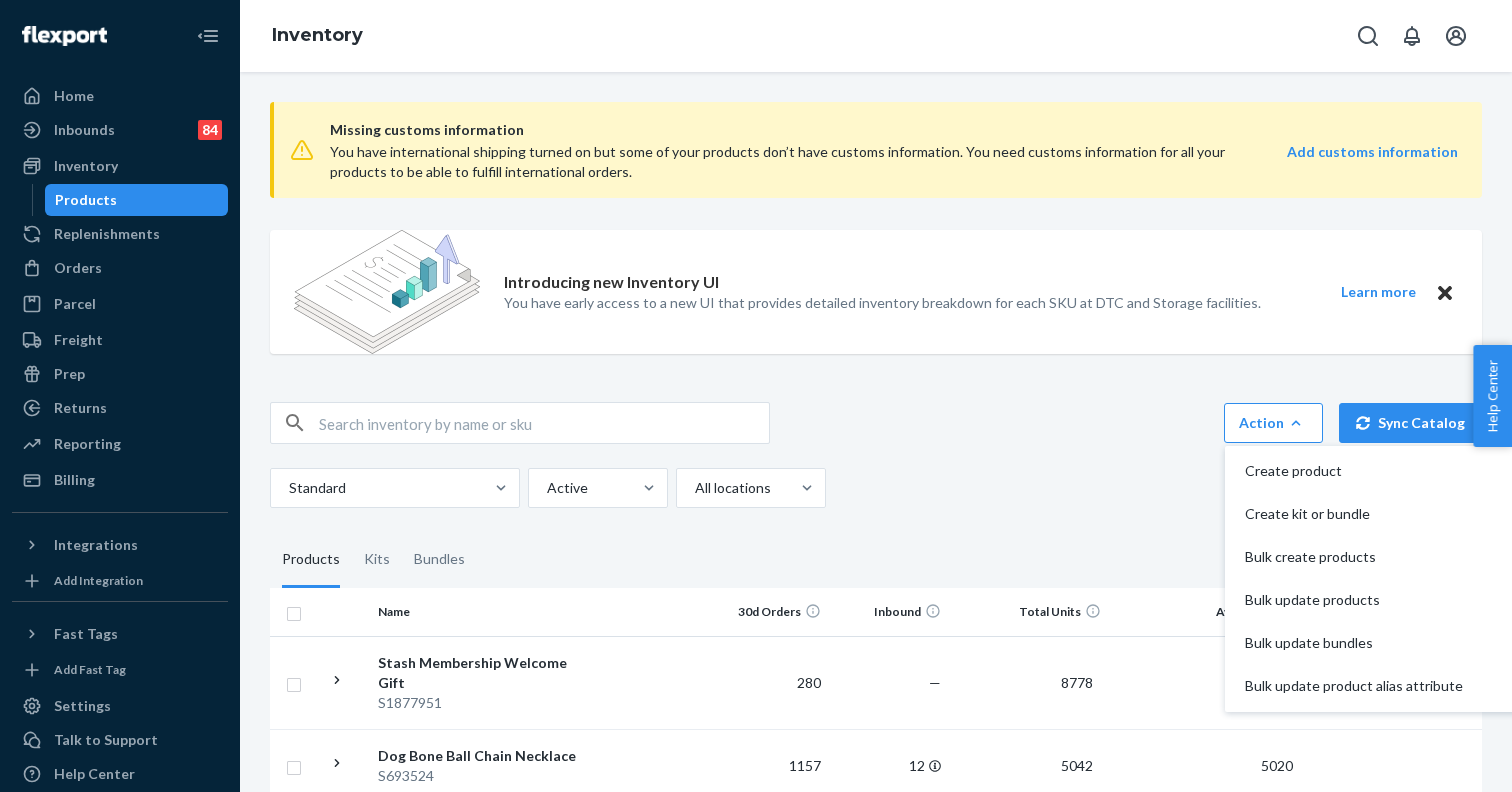 scroll, scrollTop: 0, scrollLeft: 0, axis: both 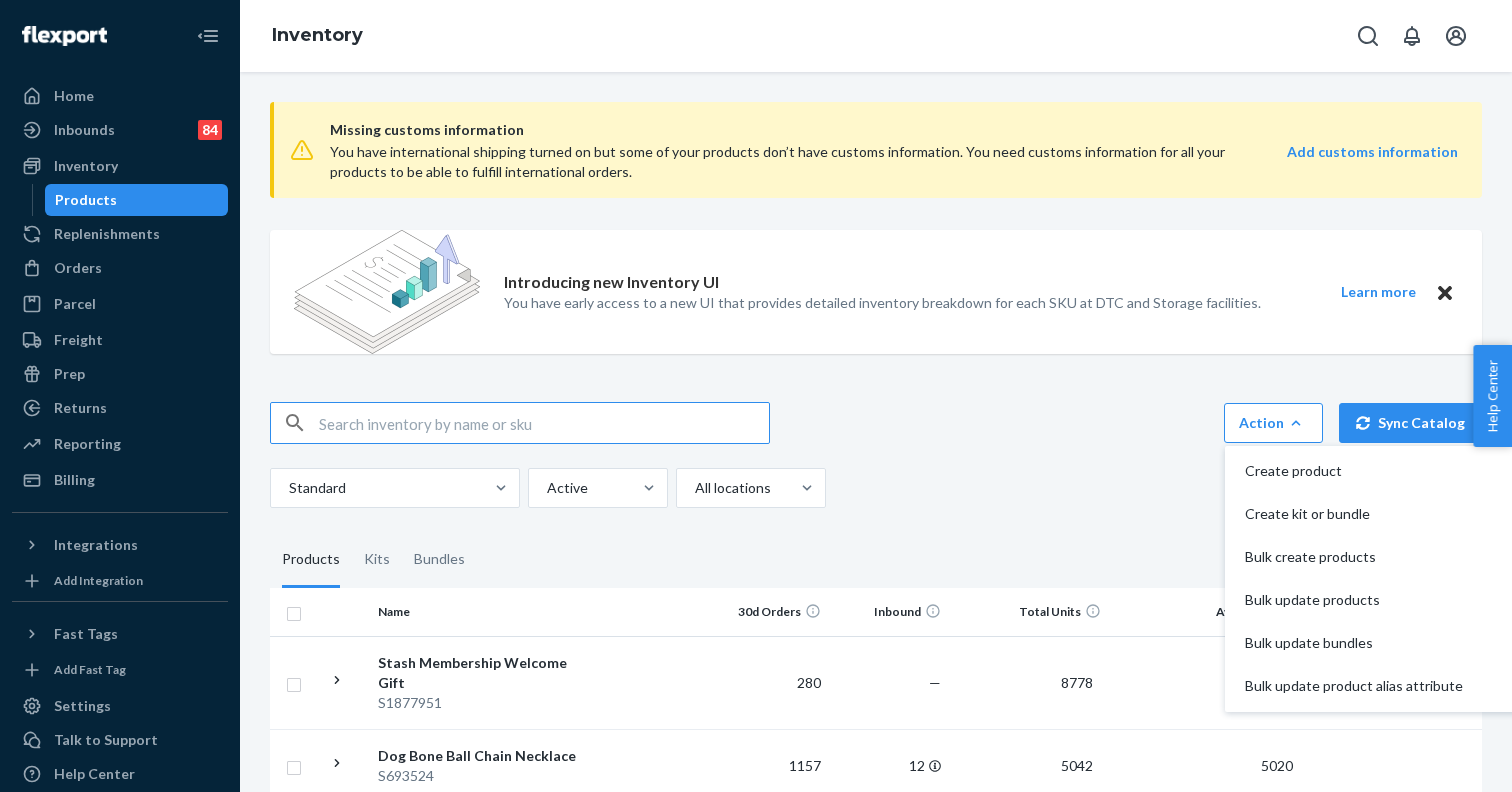 click at bounding box center [544, 423] 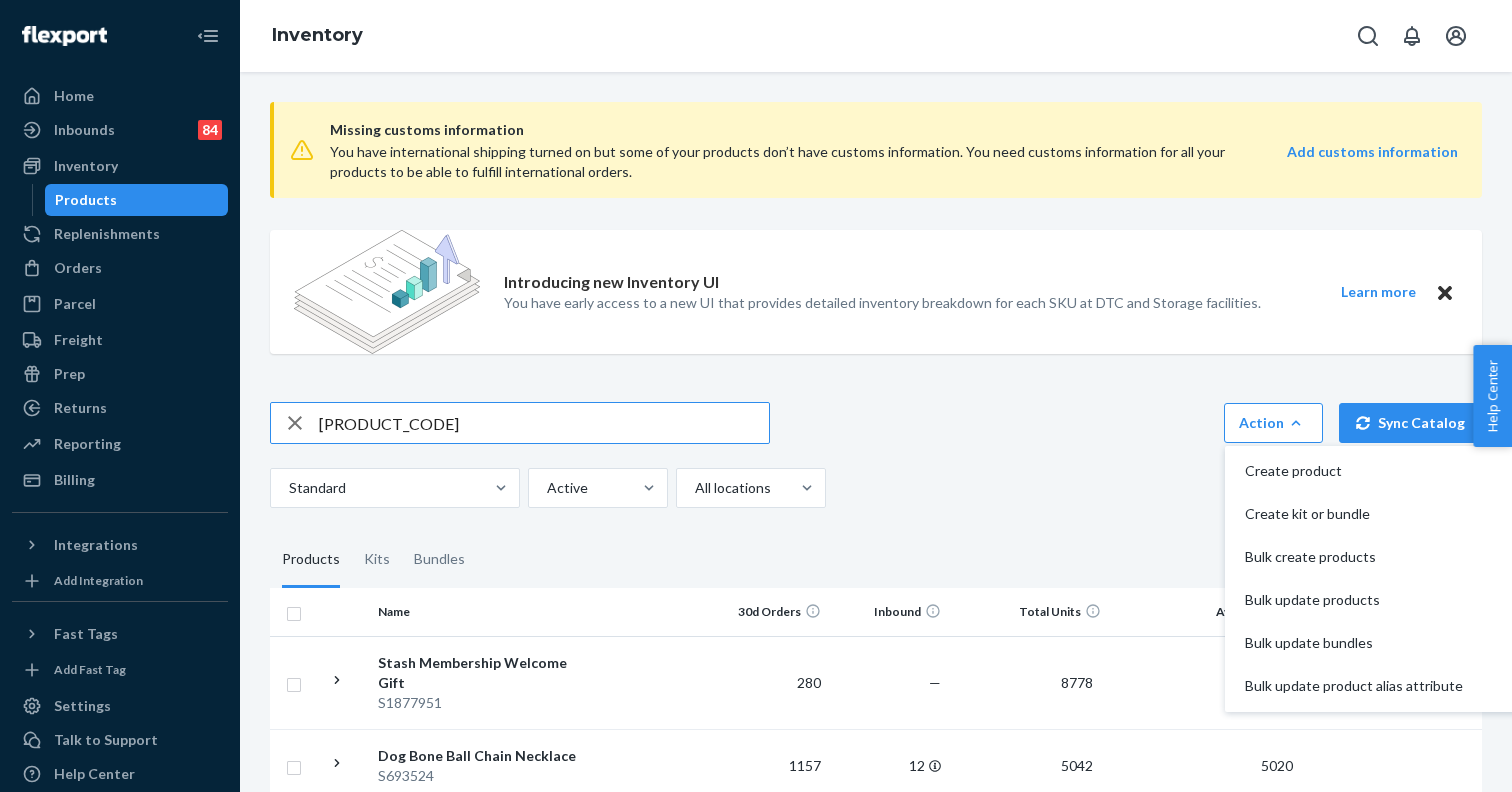 type on "[PRODUCT_CODE]" 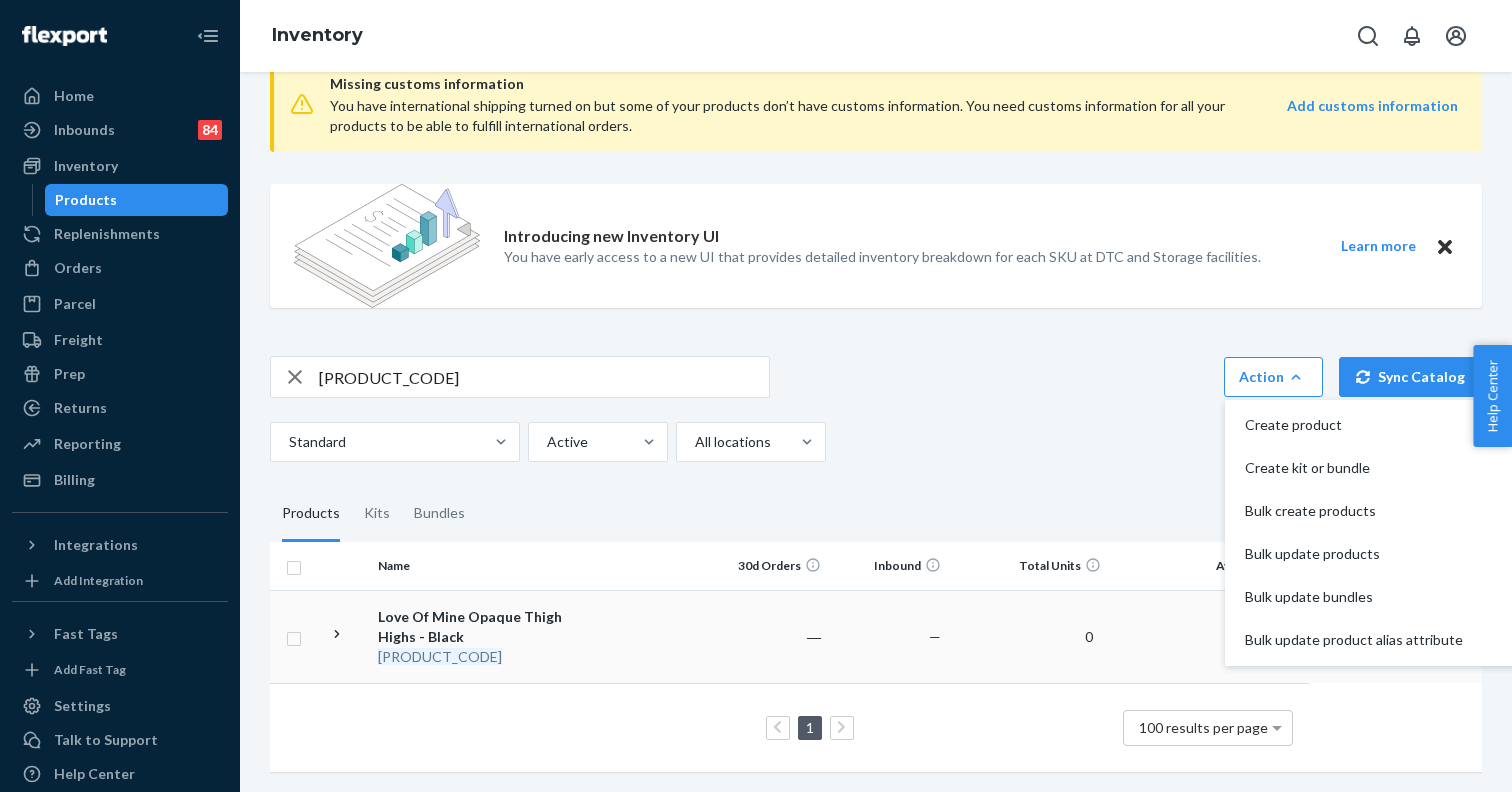 scroll, scrollTop: 46, scrollLeft: 0, axis: vertical 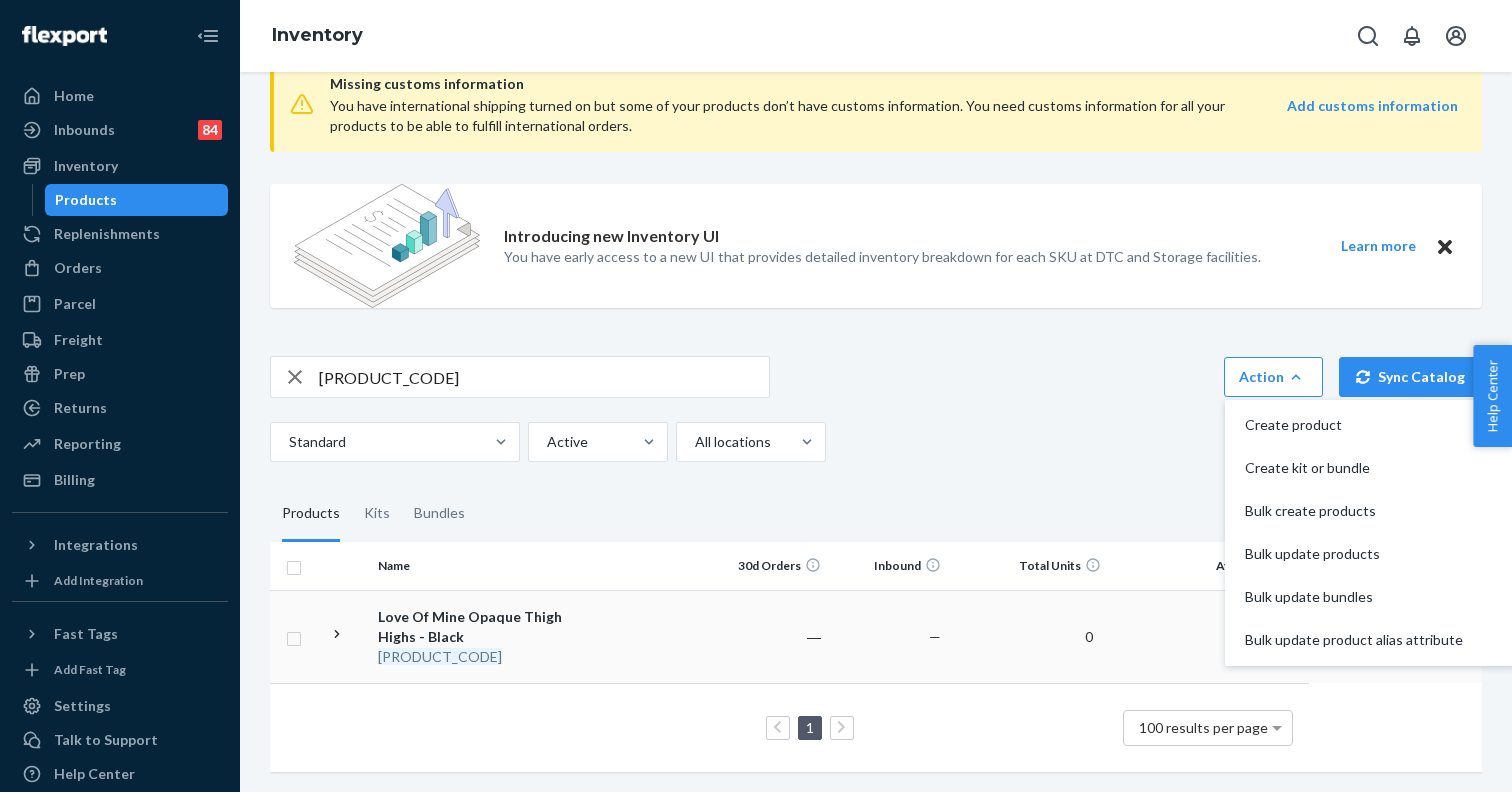 click on "Love Of Mine Opaque Thigh Highs - Black" at bounding box center (482, 627) 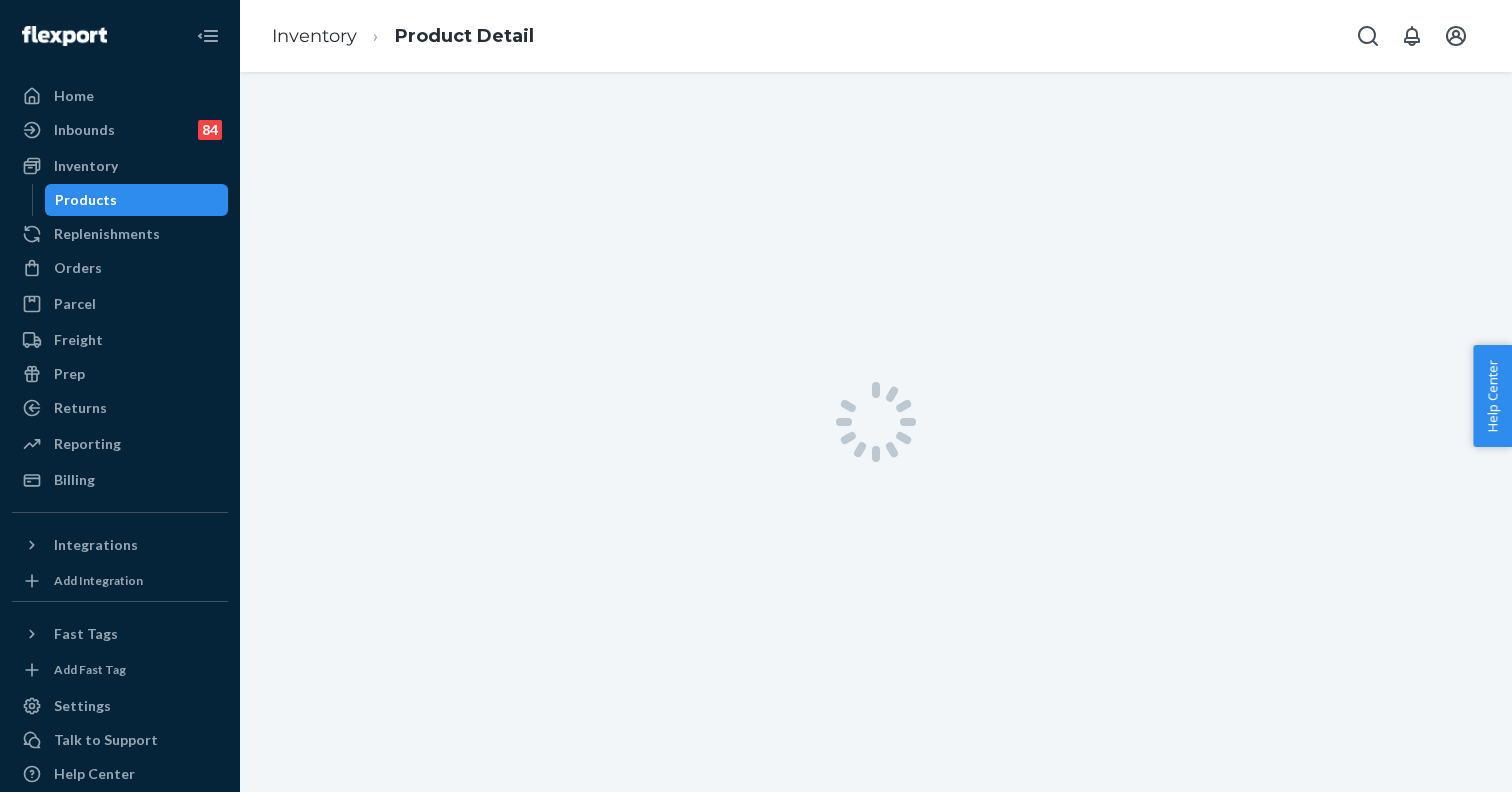 scroll, scrollTop: 0, scrollLeft: 0, axis: both 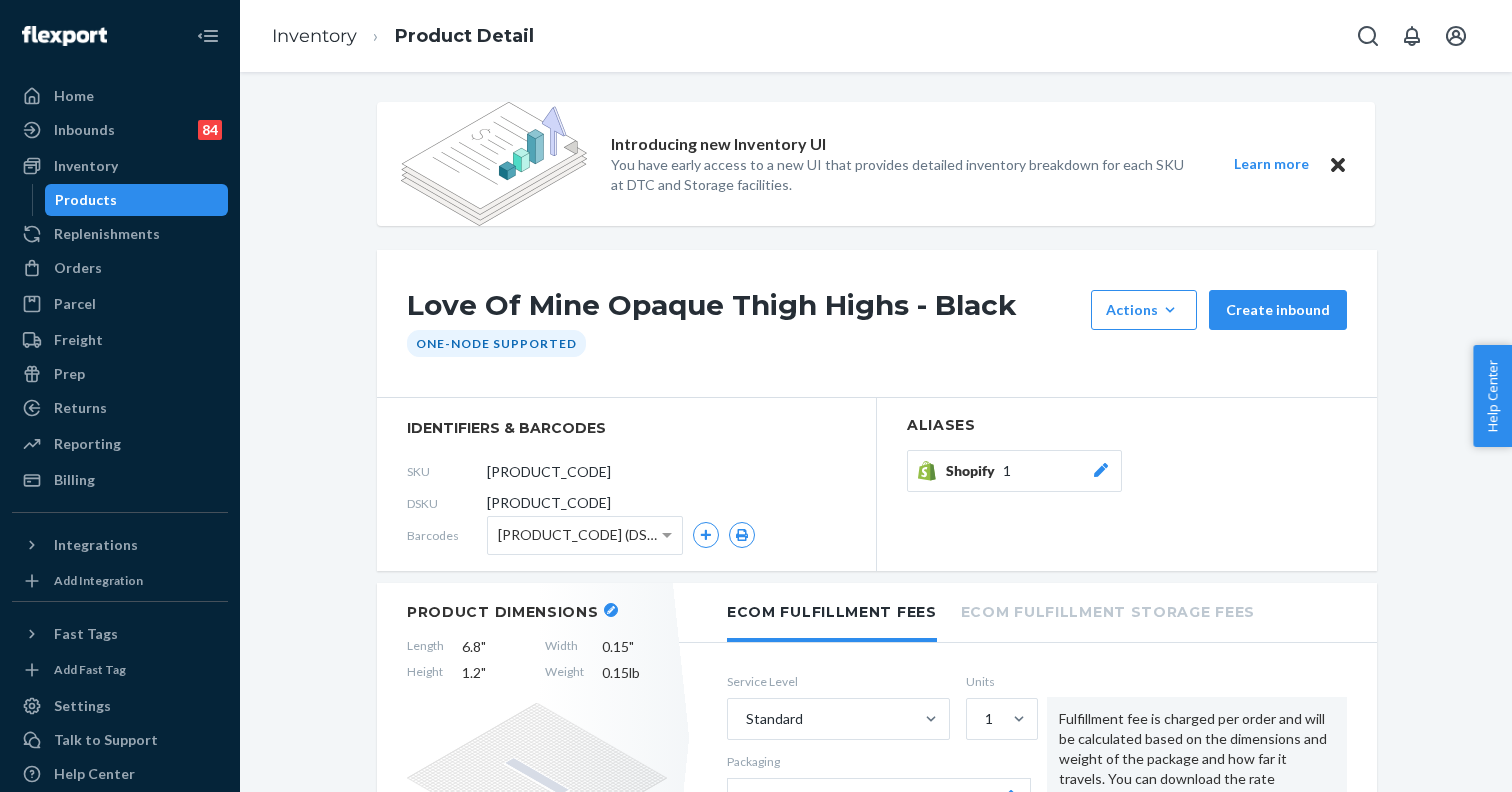 click 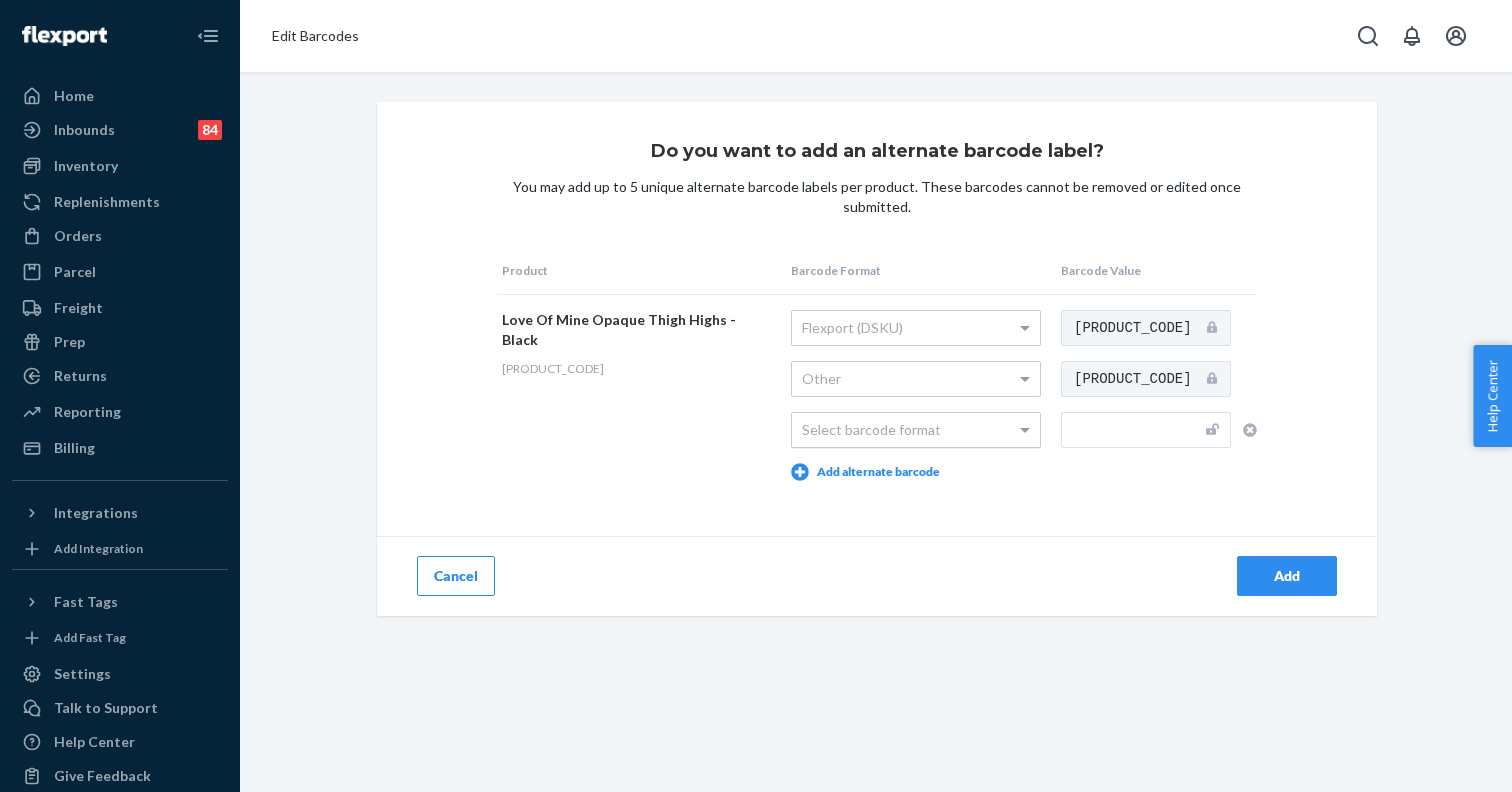 click on "Select barcode format" at bounding box center (916, 430) 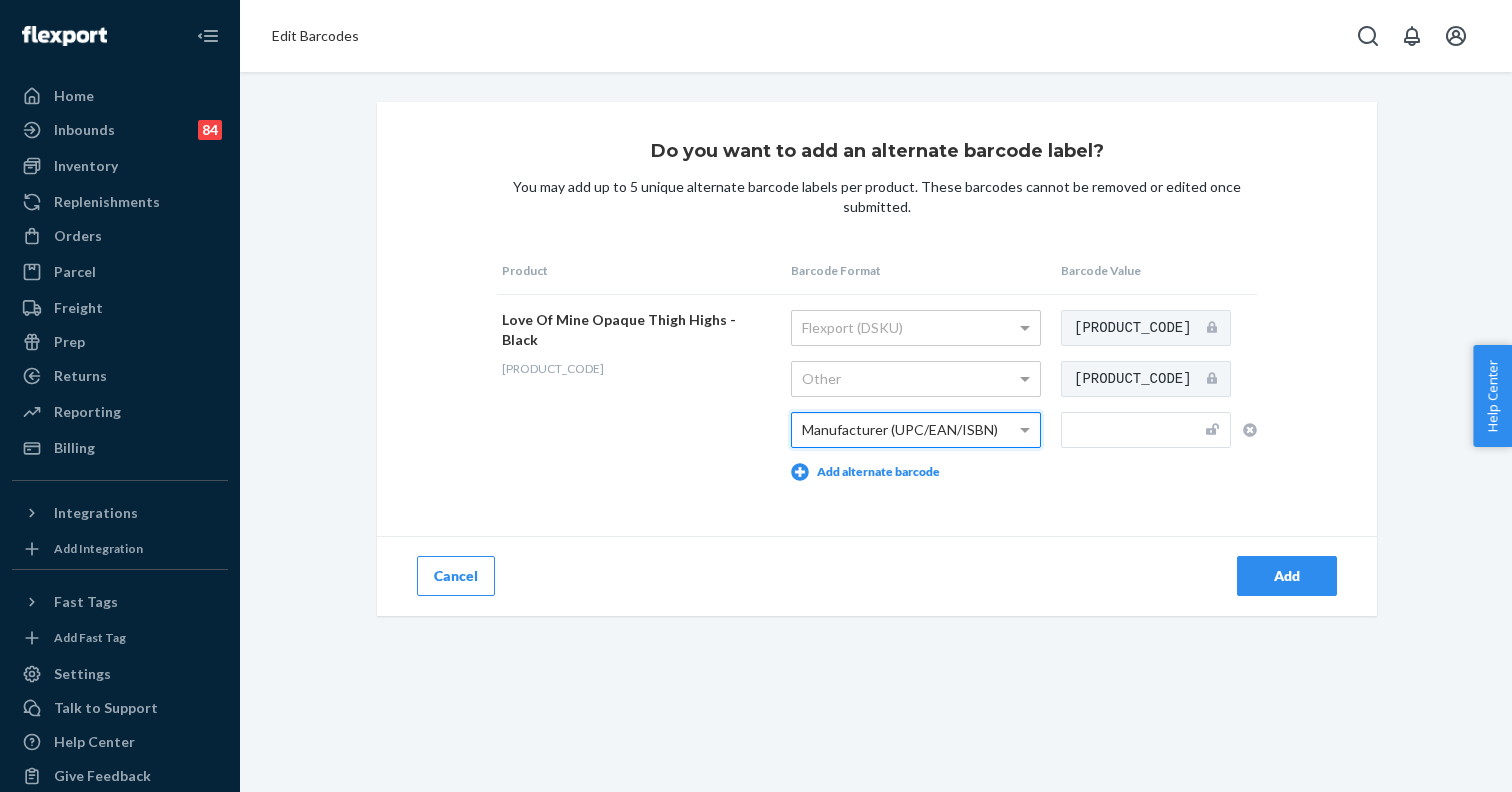 click at bounding box center (1146, 430) 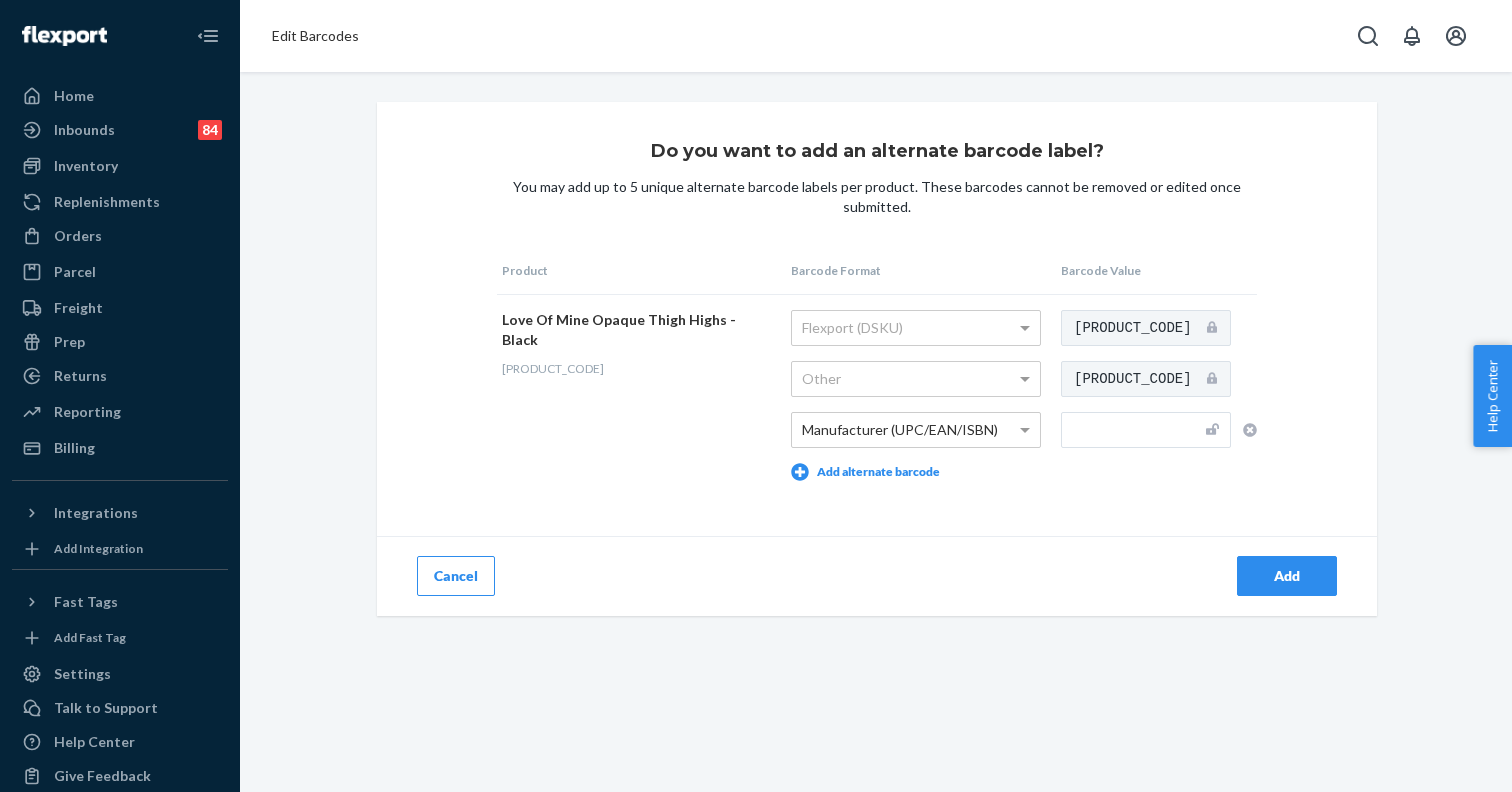paste on "[NUMBER]" 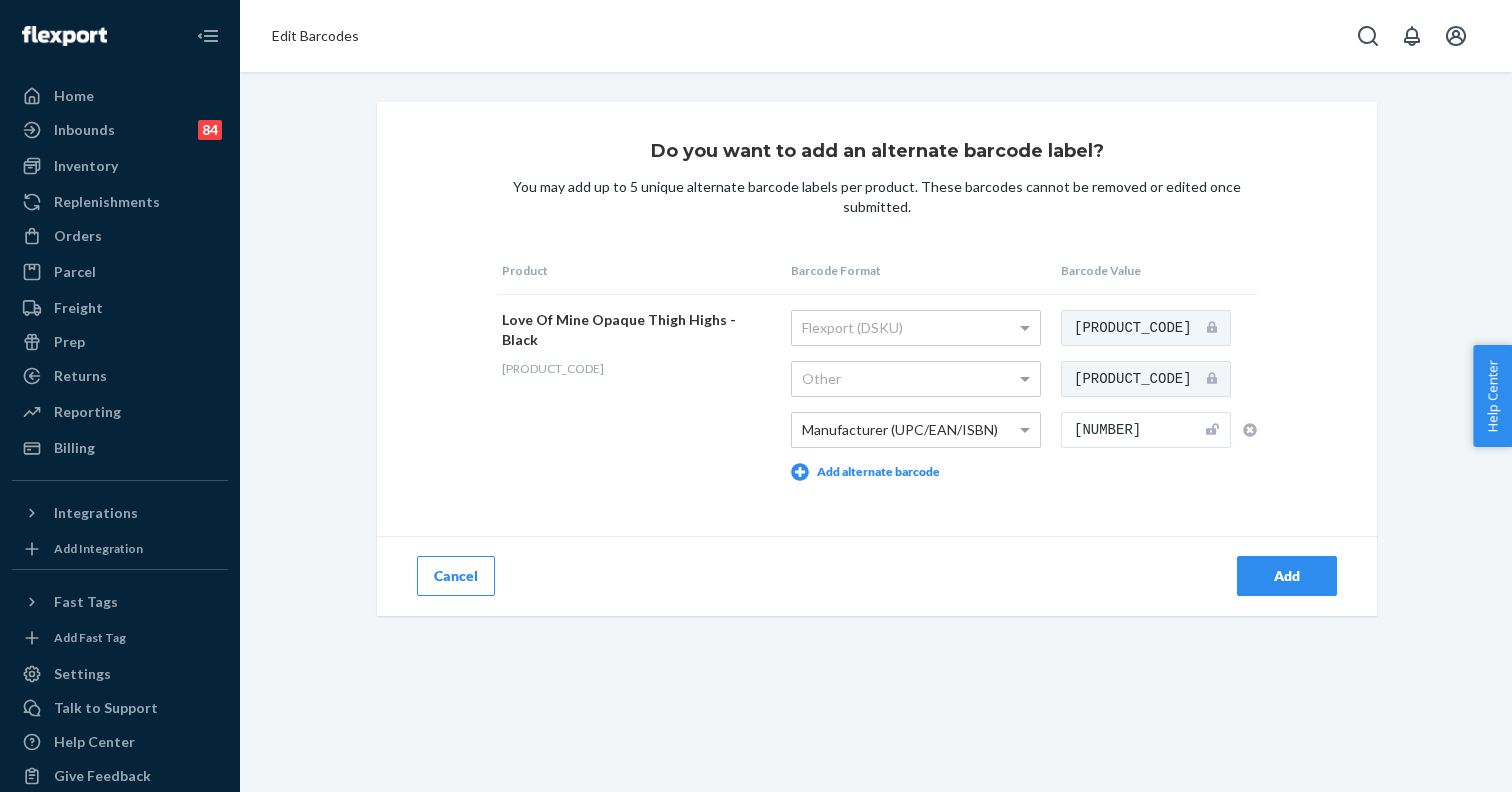 type on "[NUMBER]" 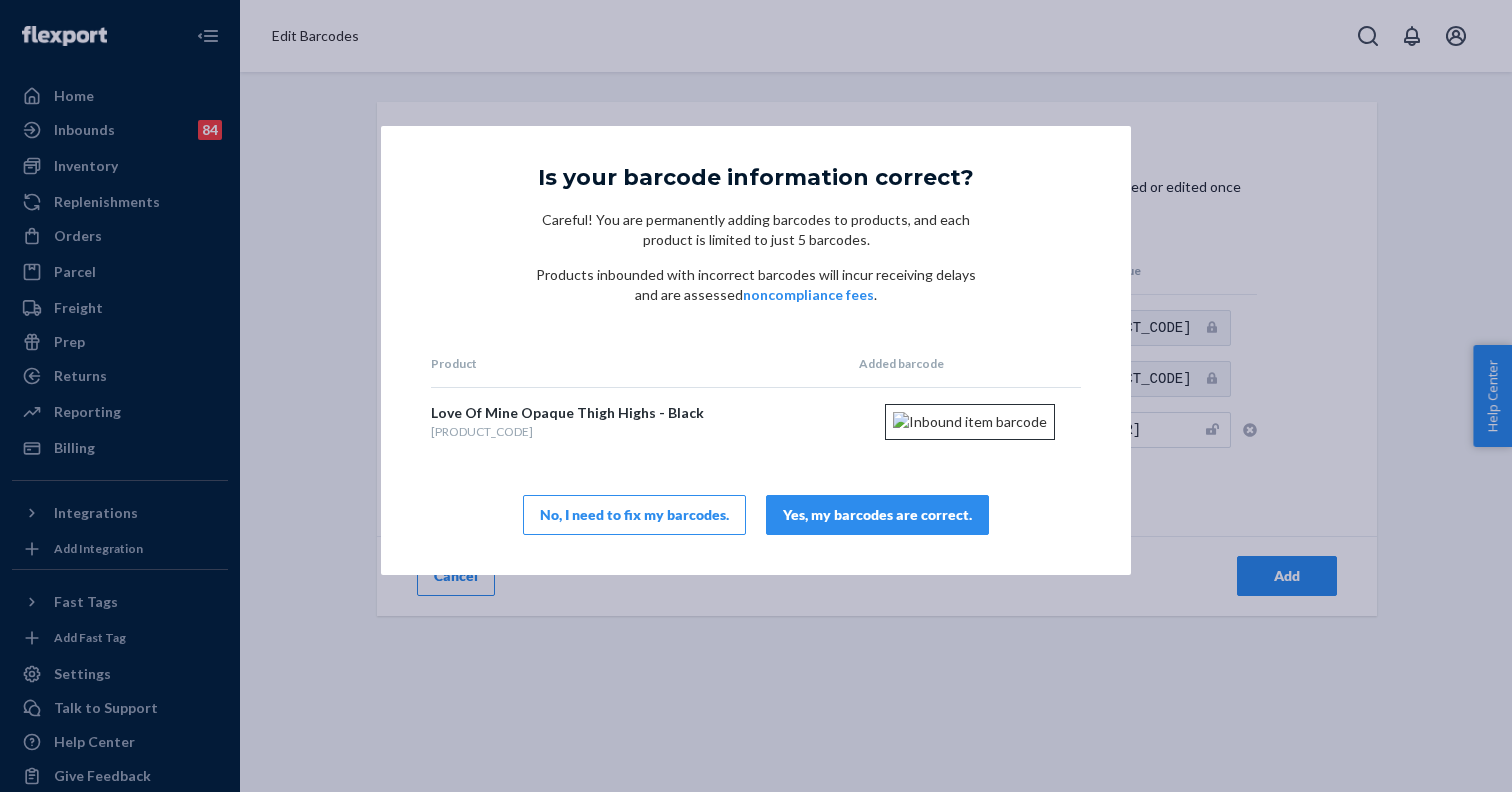 click on "Yes, my barcodes are correct." at bounding box center [877, 515] 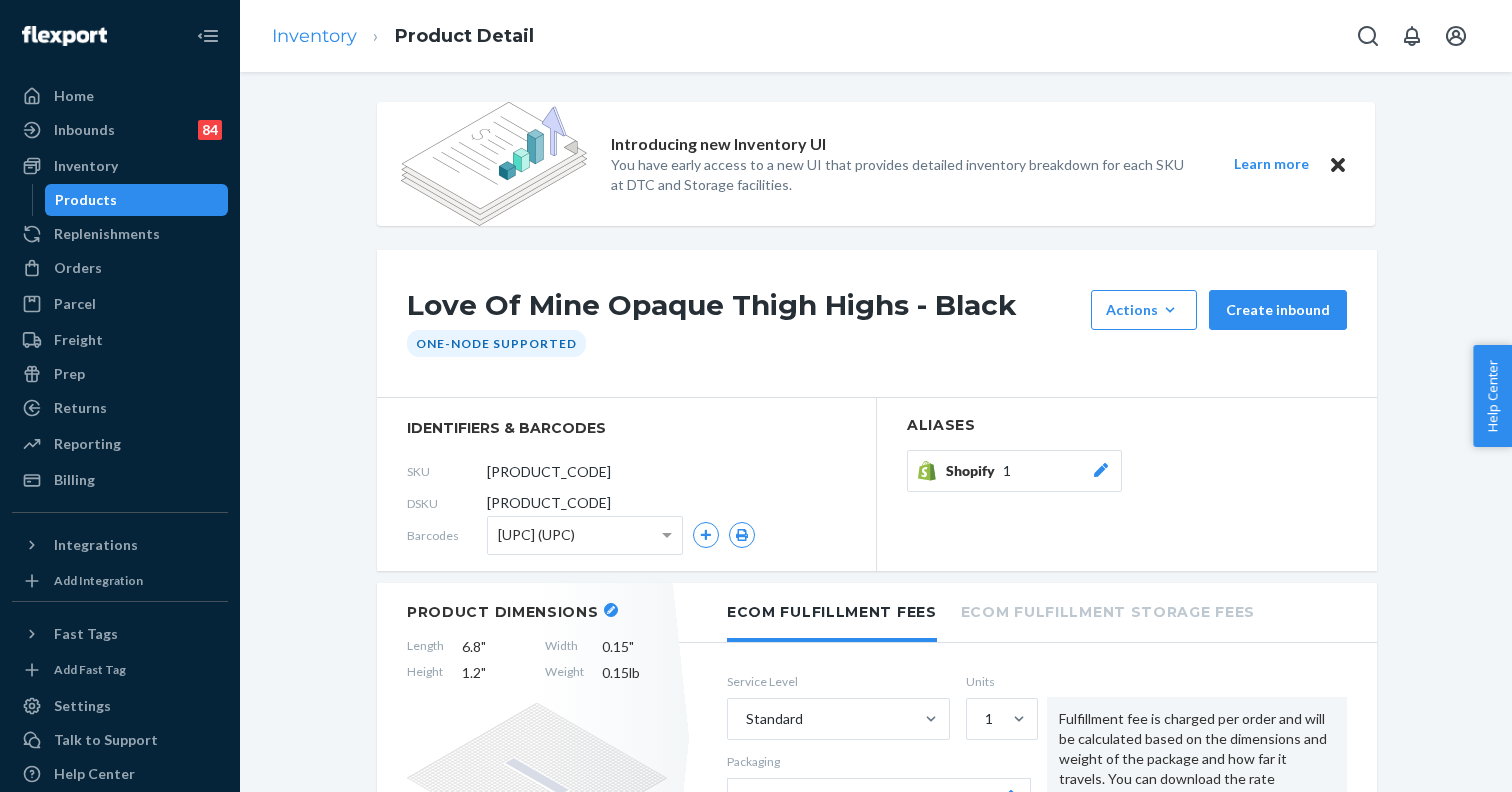 click on "Inventory" at bounding box center (314, 36) 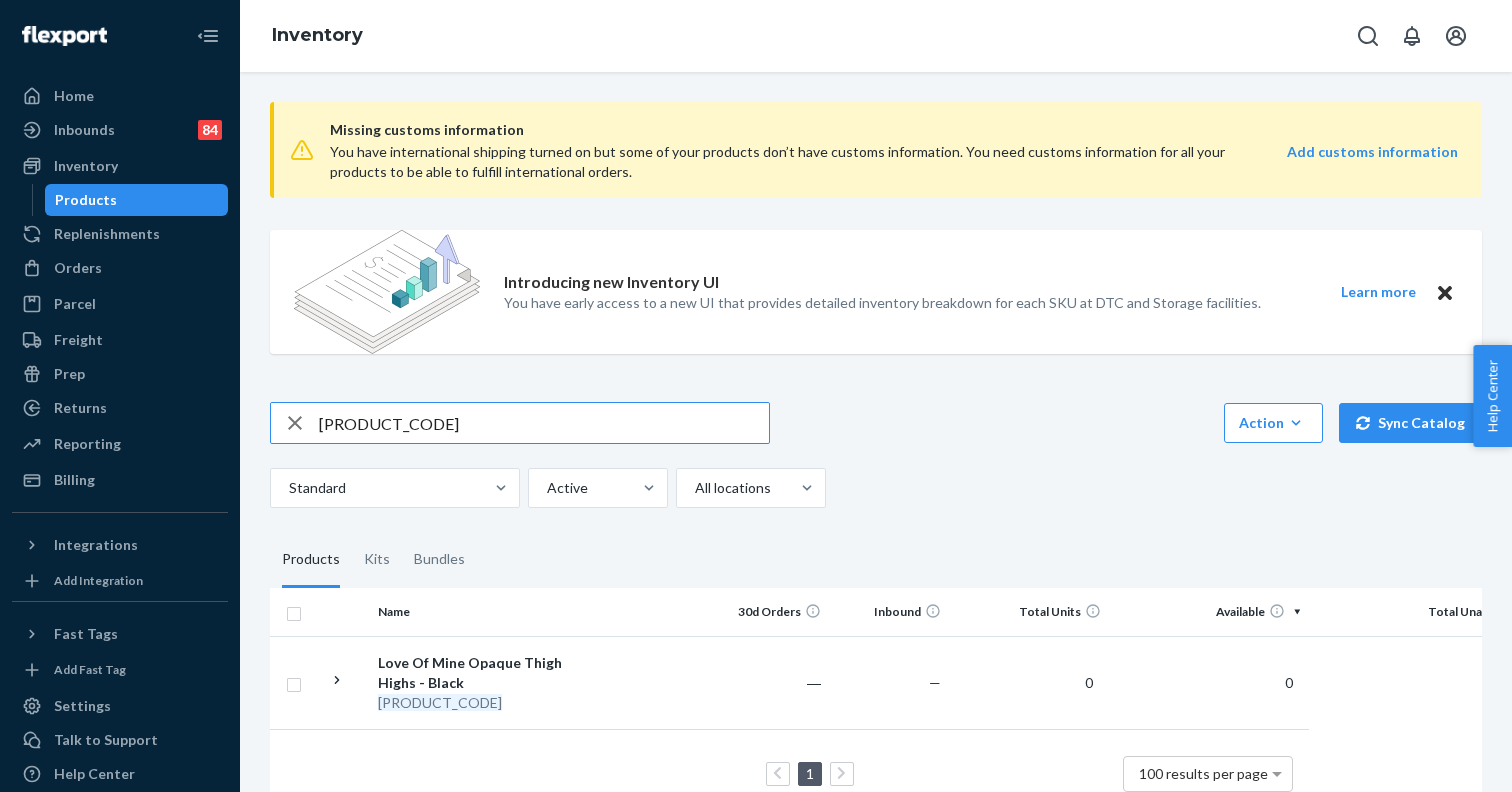 click on "[PRODUCT_CODE]" at bounding box center (544, 423) 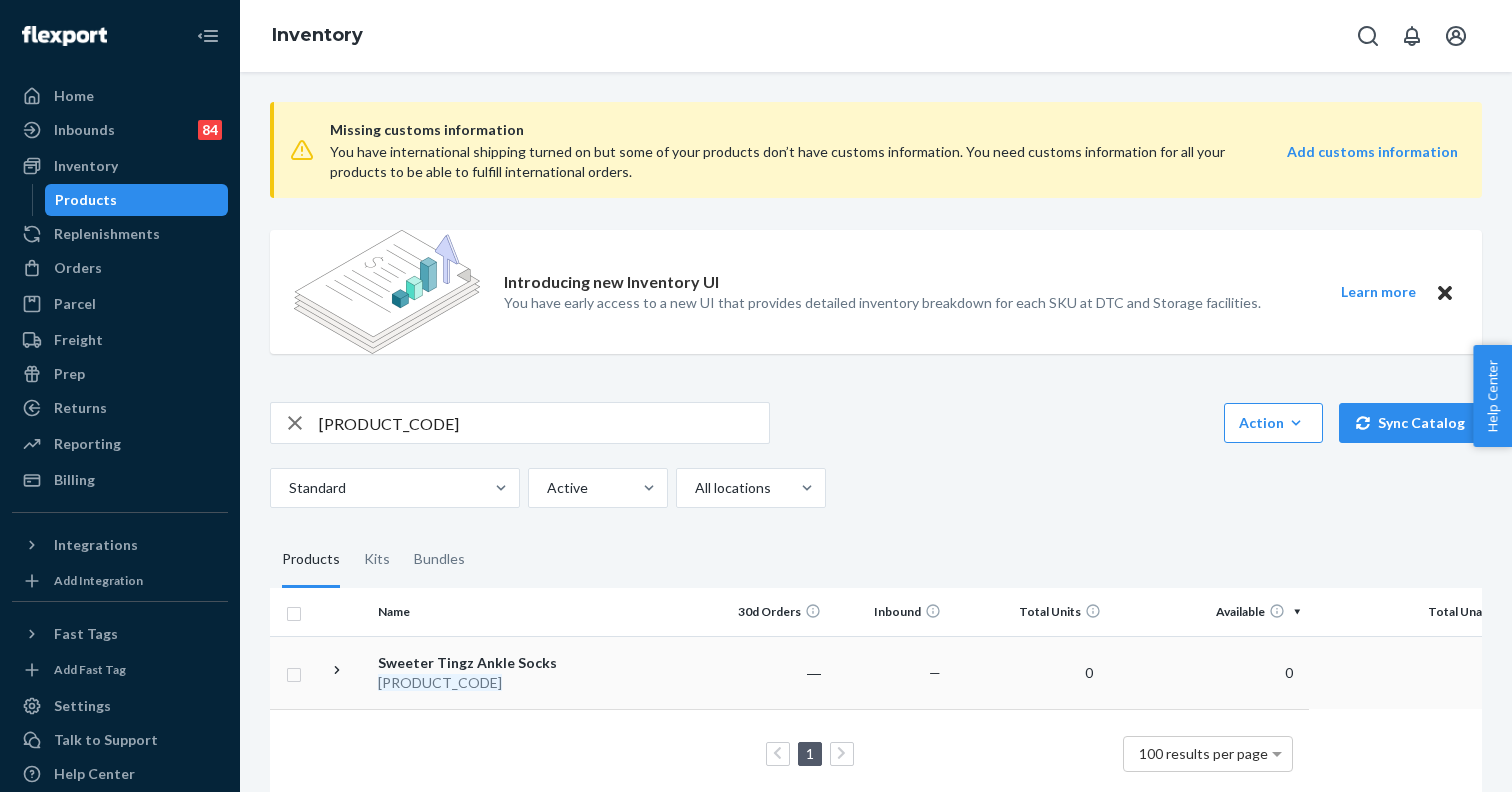 click on "[PRODUCT_CODE]" at bounding box center (482, 683) 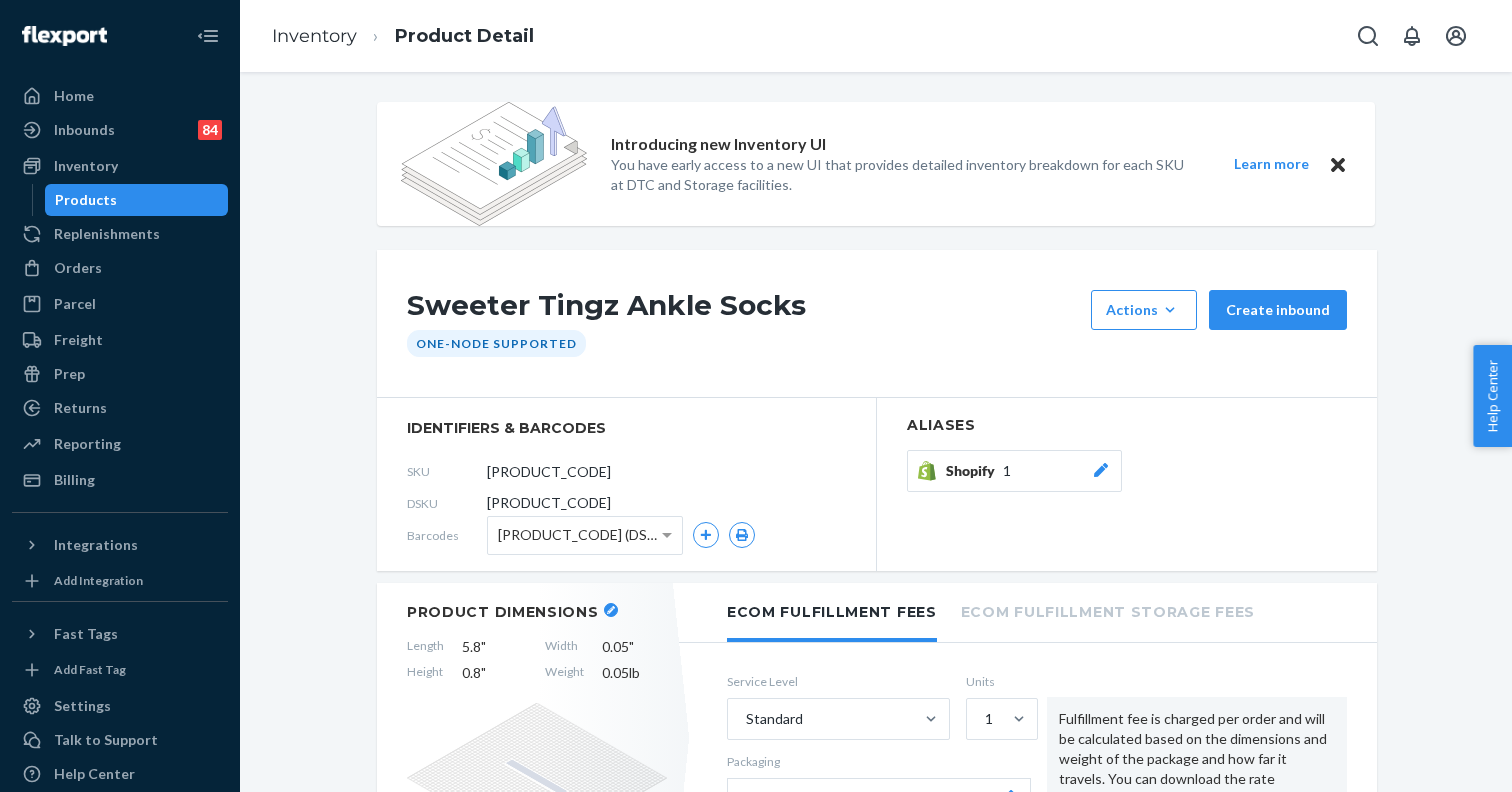 click 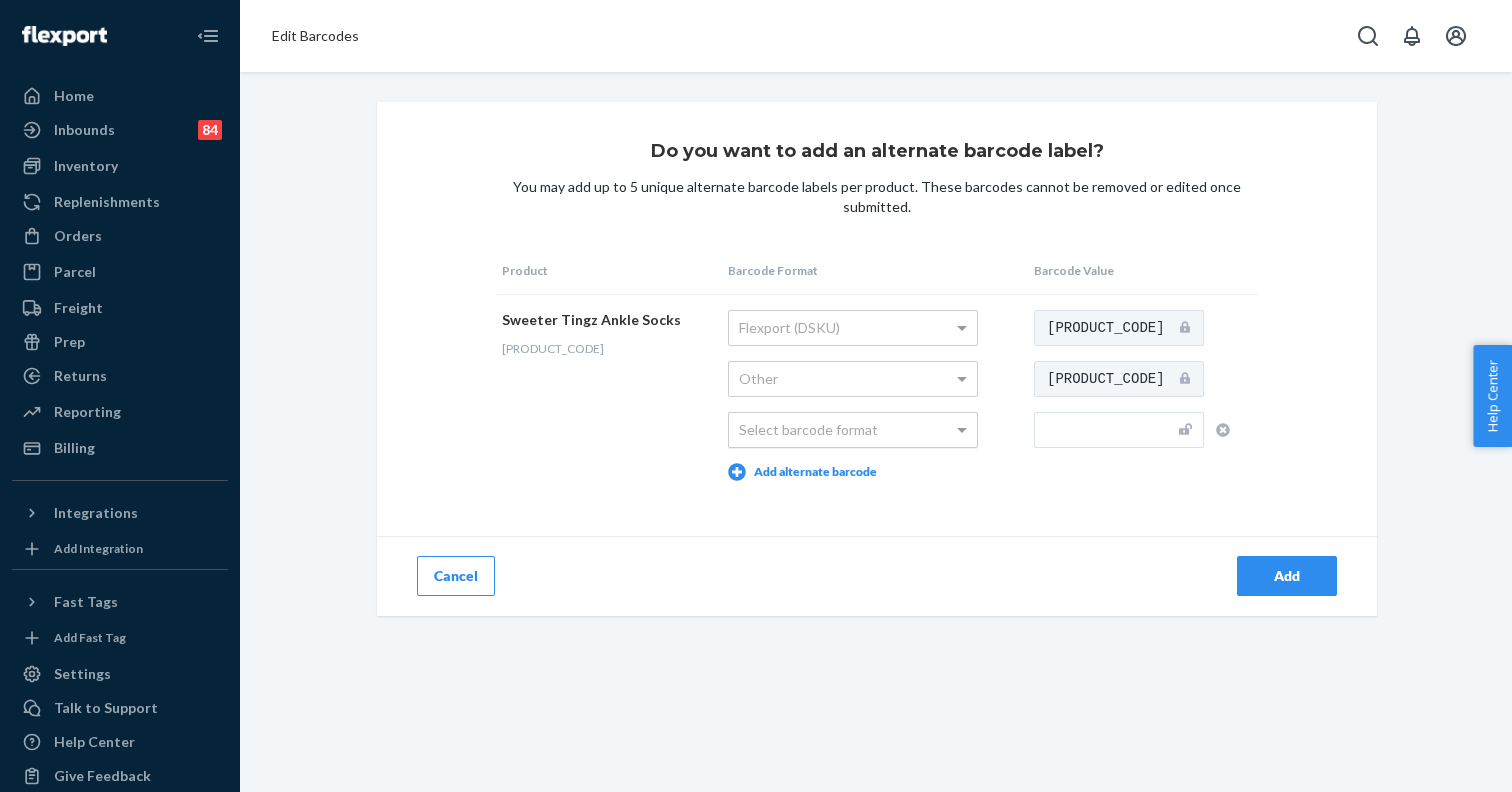click on "Select barcode format" at bounding box center (853, 430) 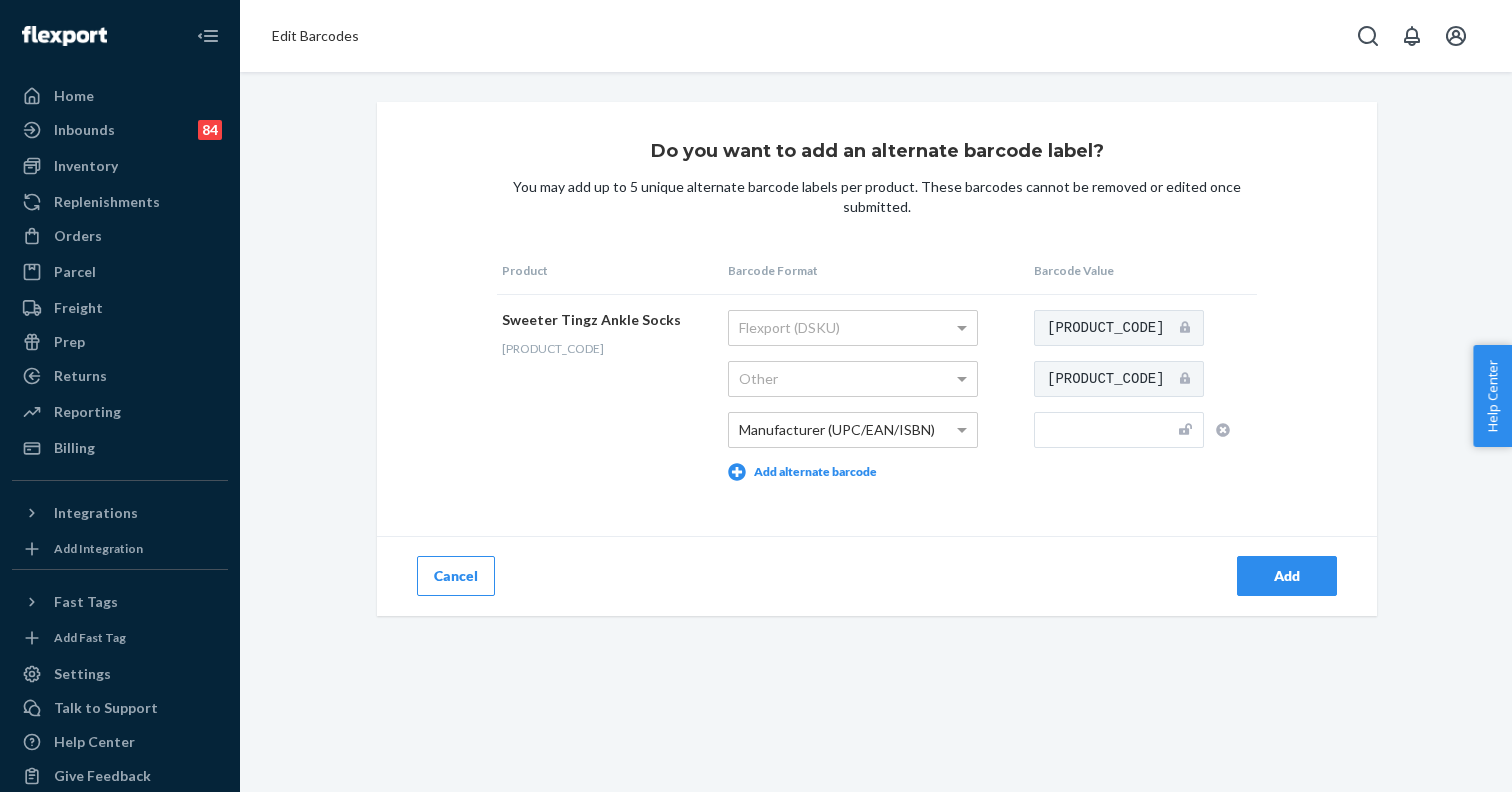 click at bounding box center [1119, 430] 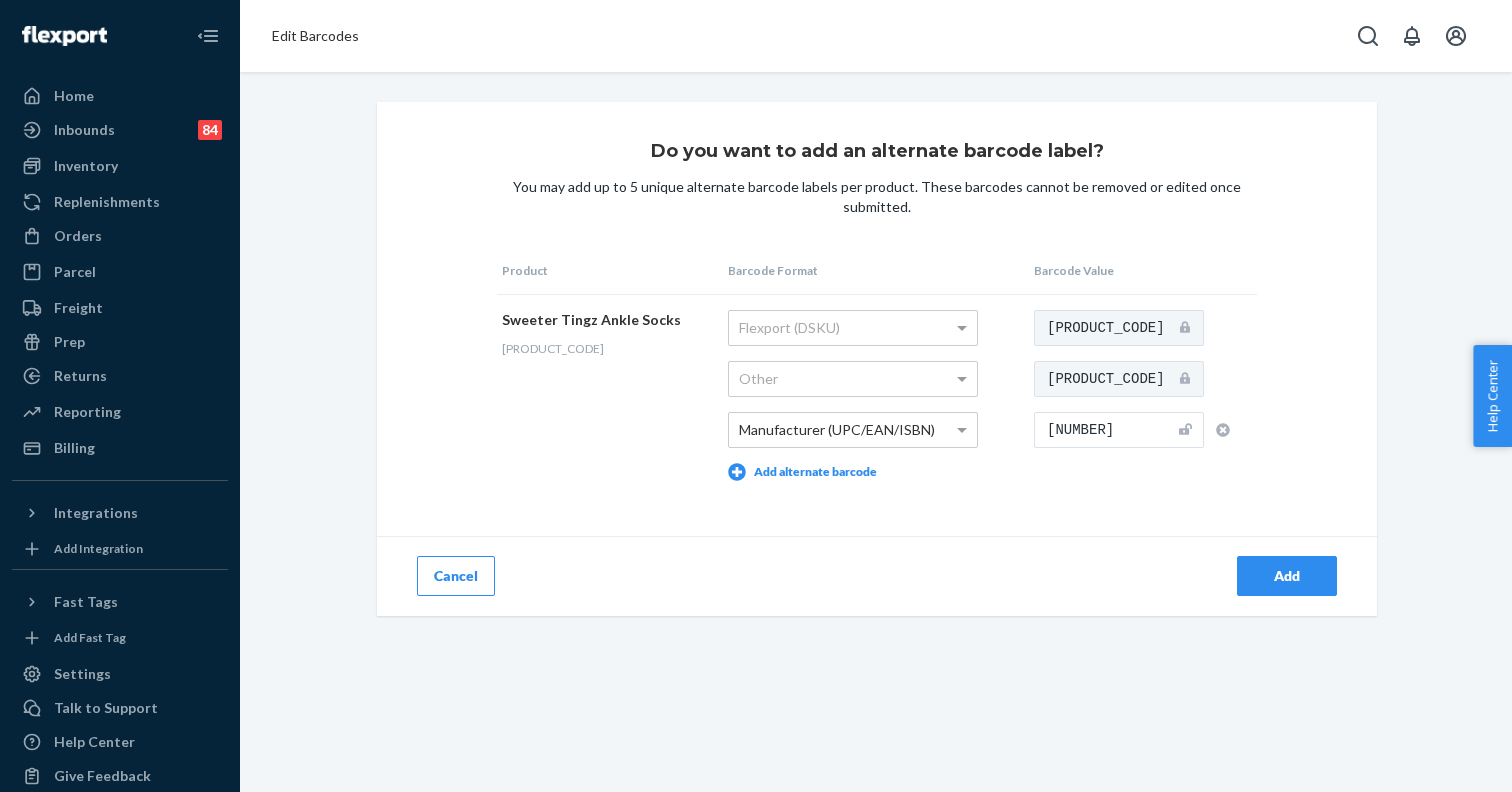 type on "[NUMBER]" 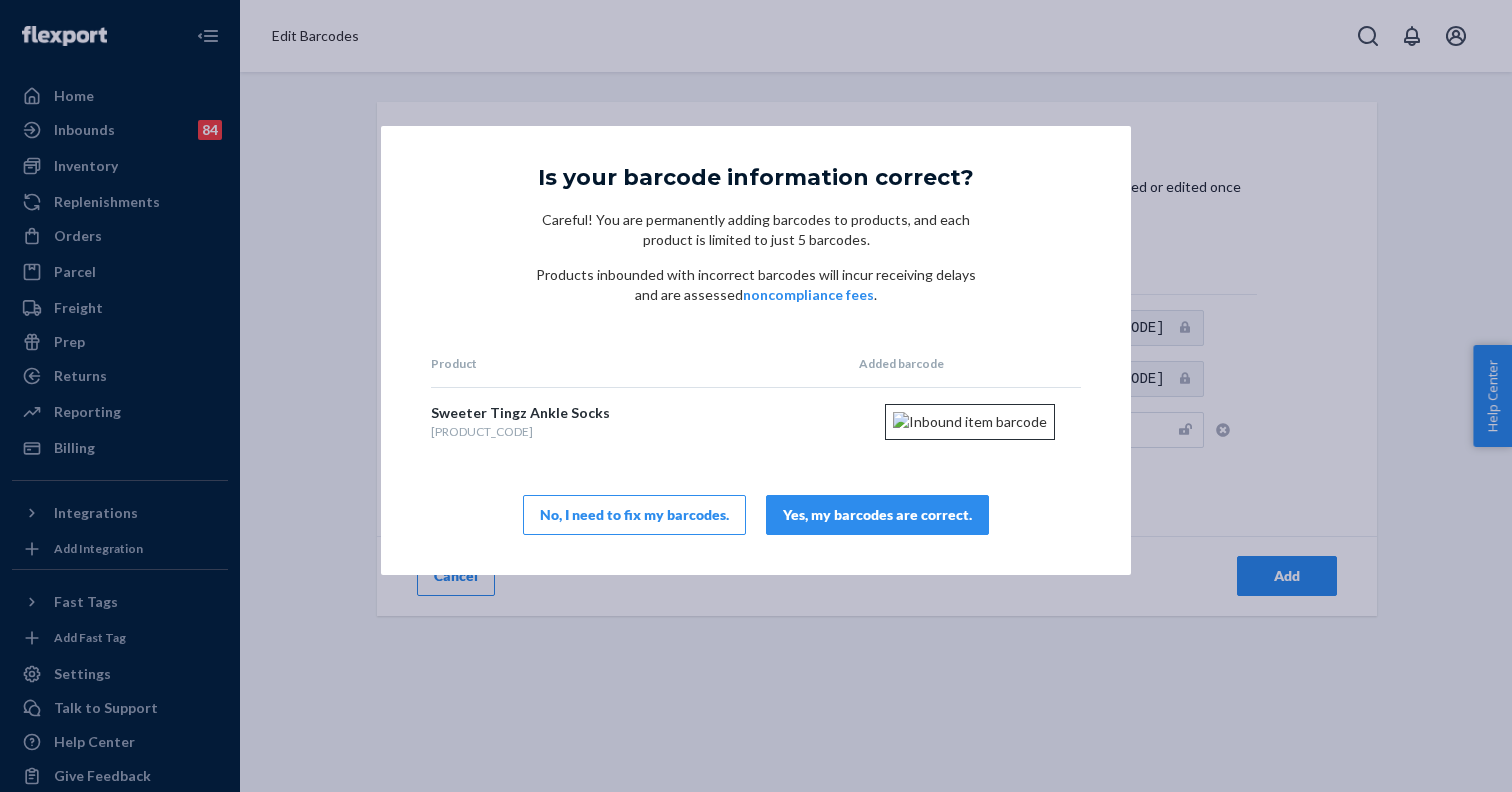 click on "Yes, my barcodes are correct." at bounding box center (877, 515) 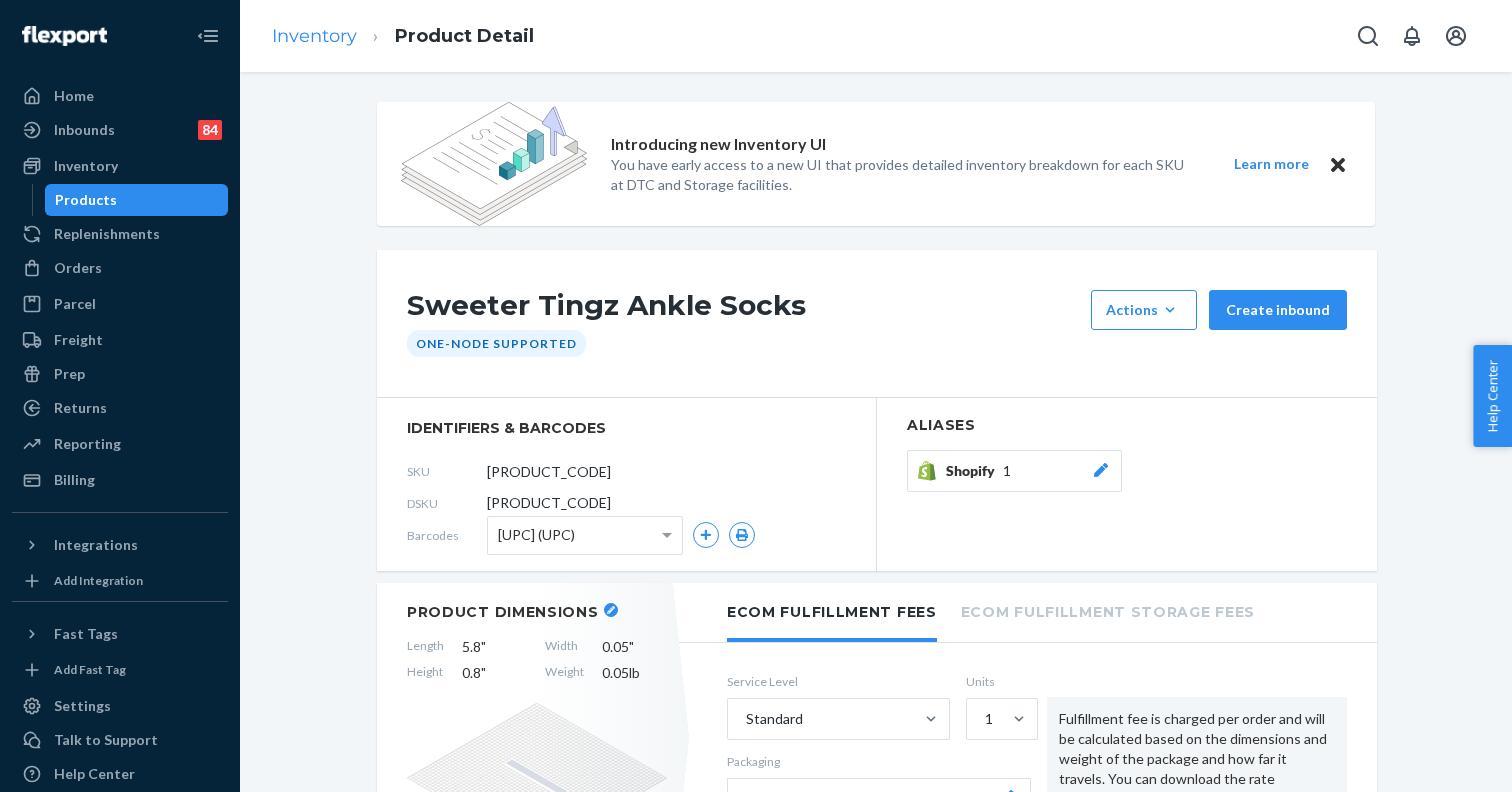 click on "Inventory" at bounding box center [314, 36] 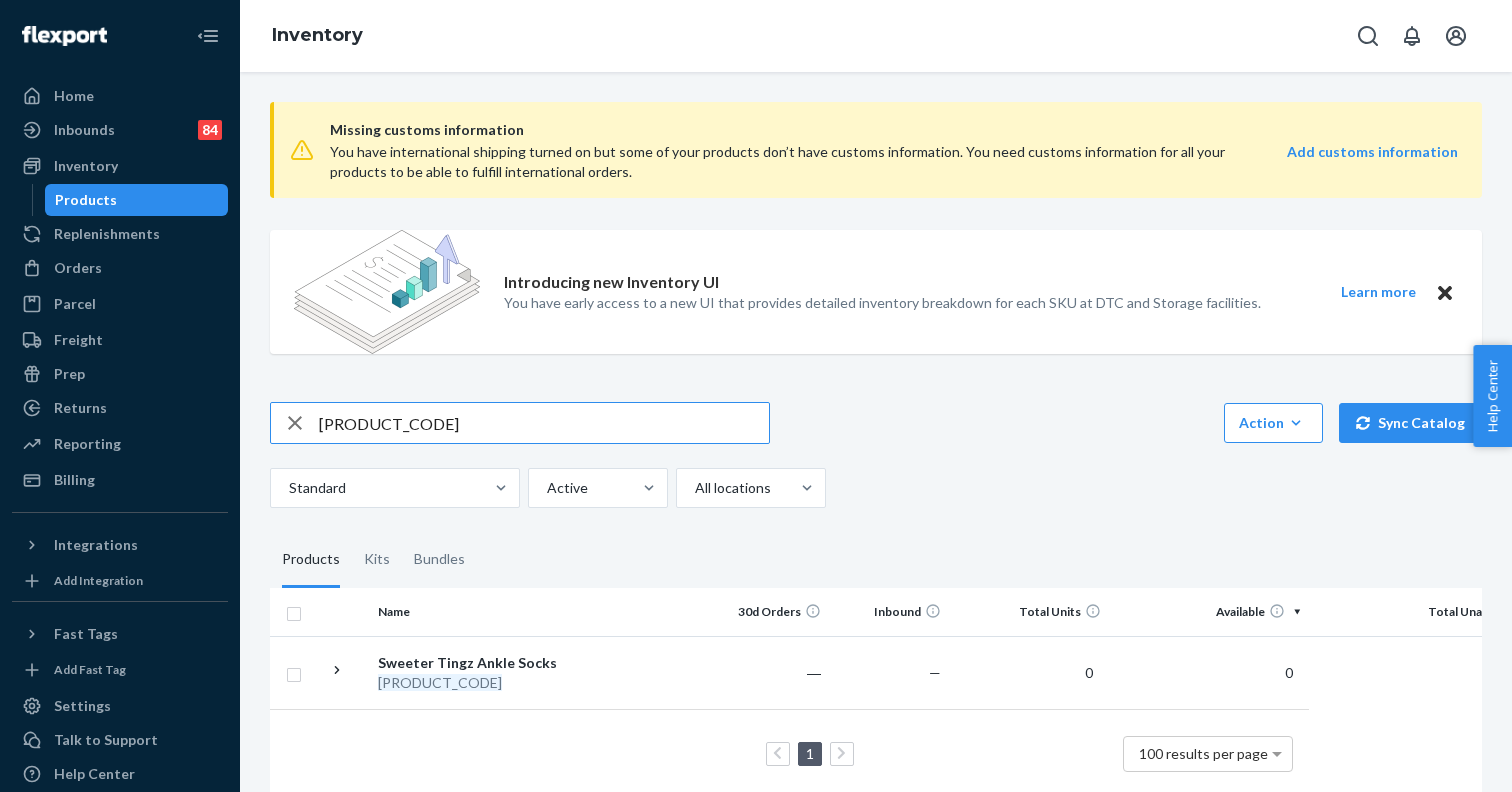 click on "[PRODUCT_CODE]" at bounding box center (544, 423) 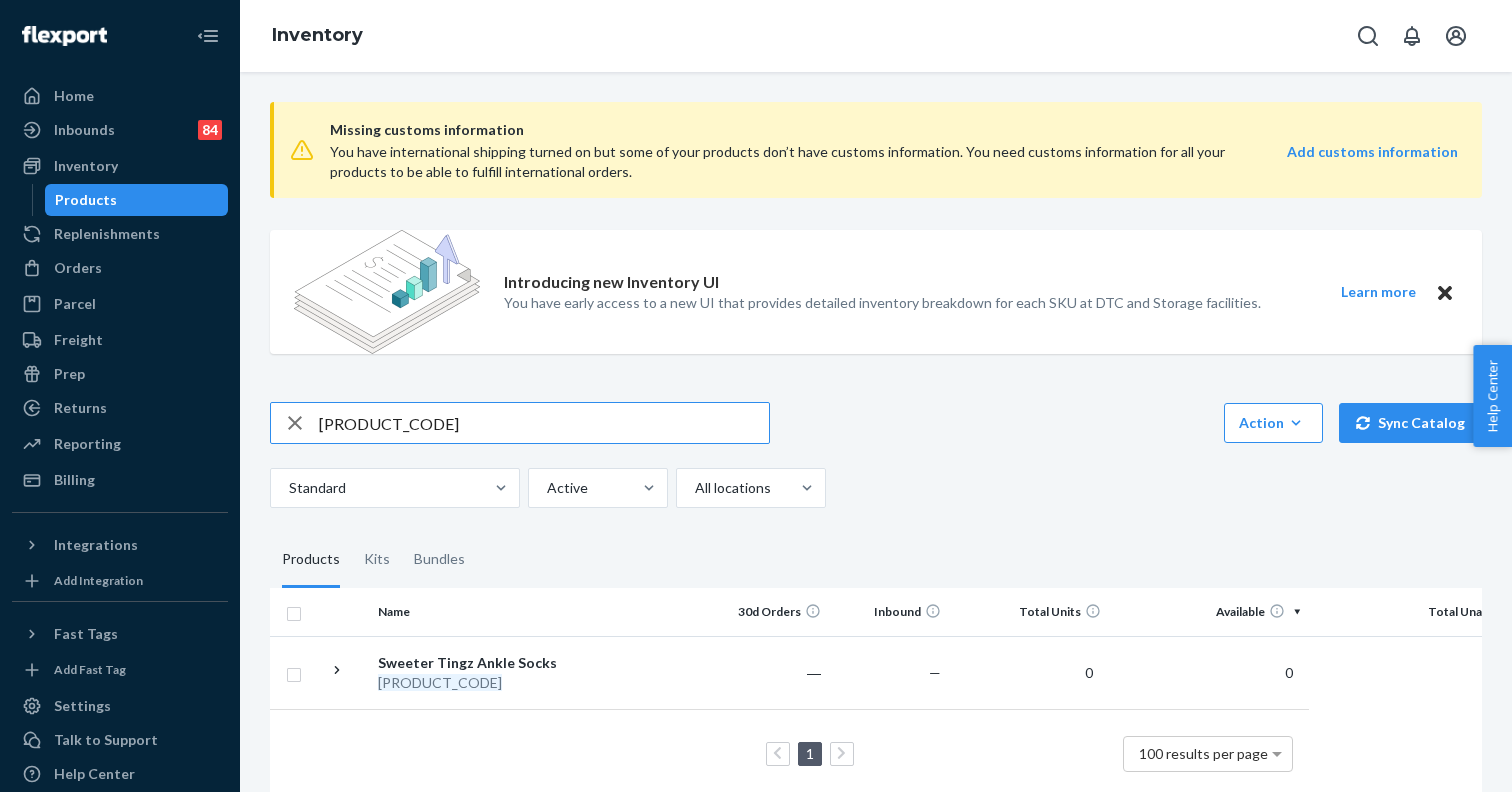 click on "[PRODUCT_CODE]" at bounding box center (544, 423) 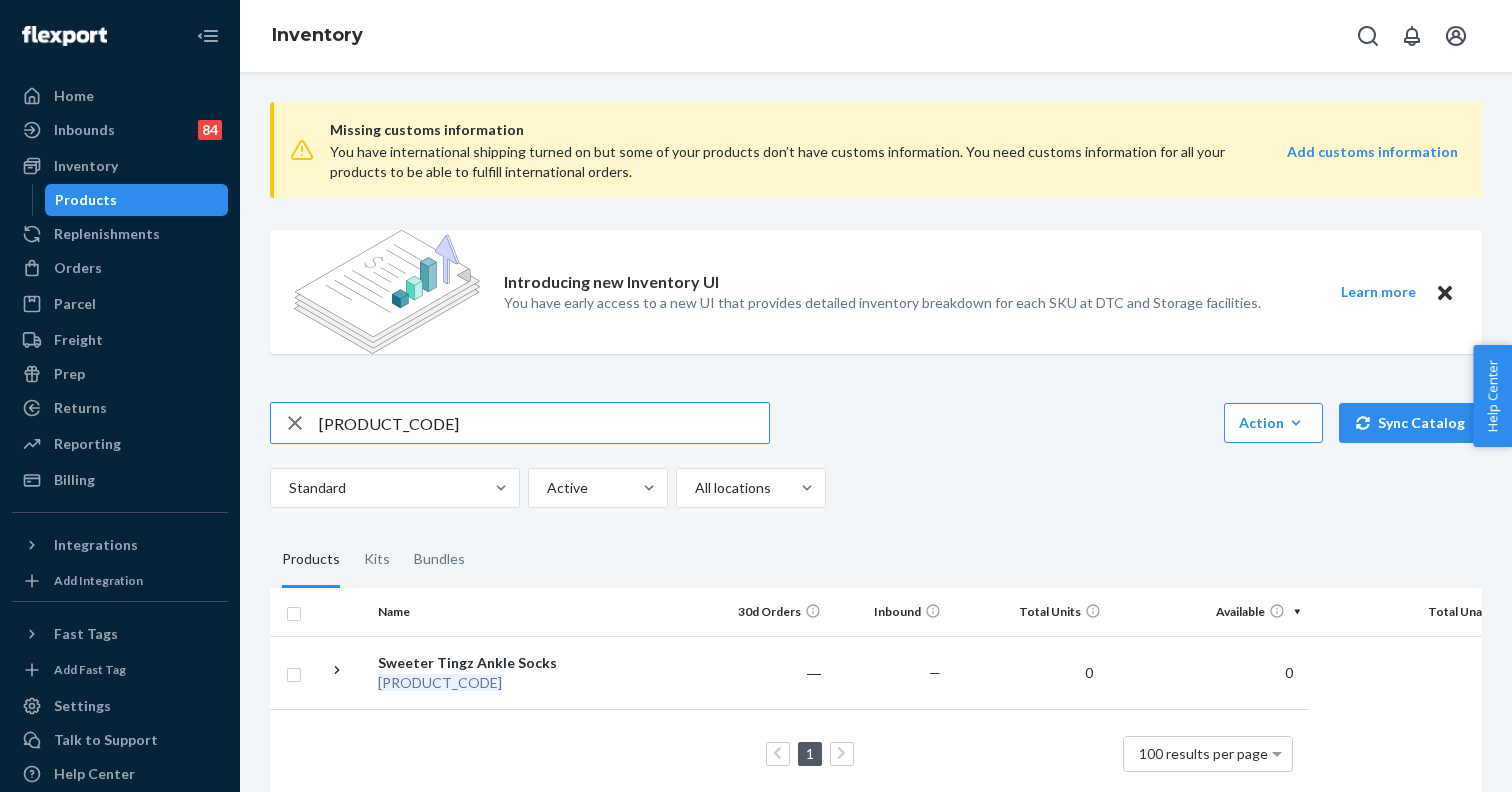 type on "[PRODUCT_CODE]" 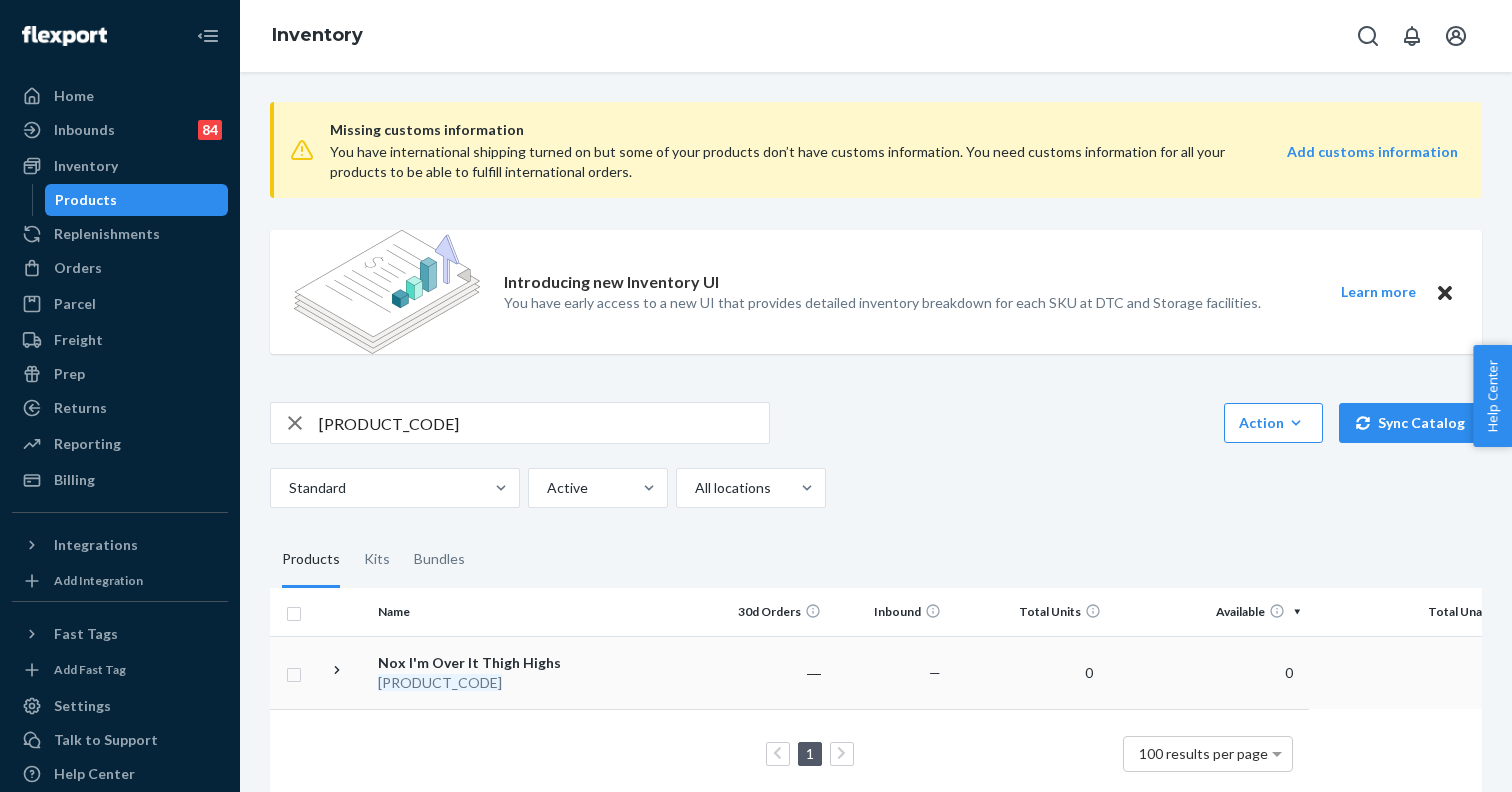 click on "Nox I'm Over It Thigh Highs" at bounding box center (482, 663) 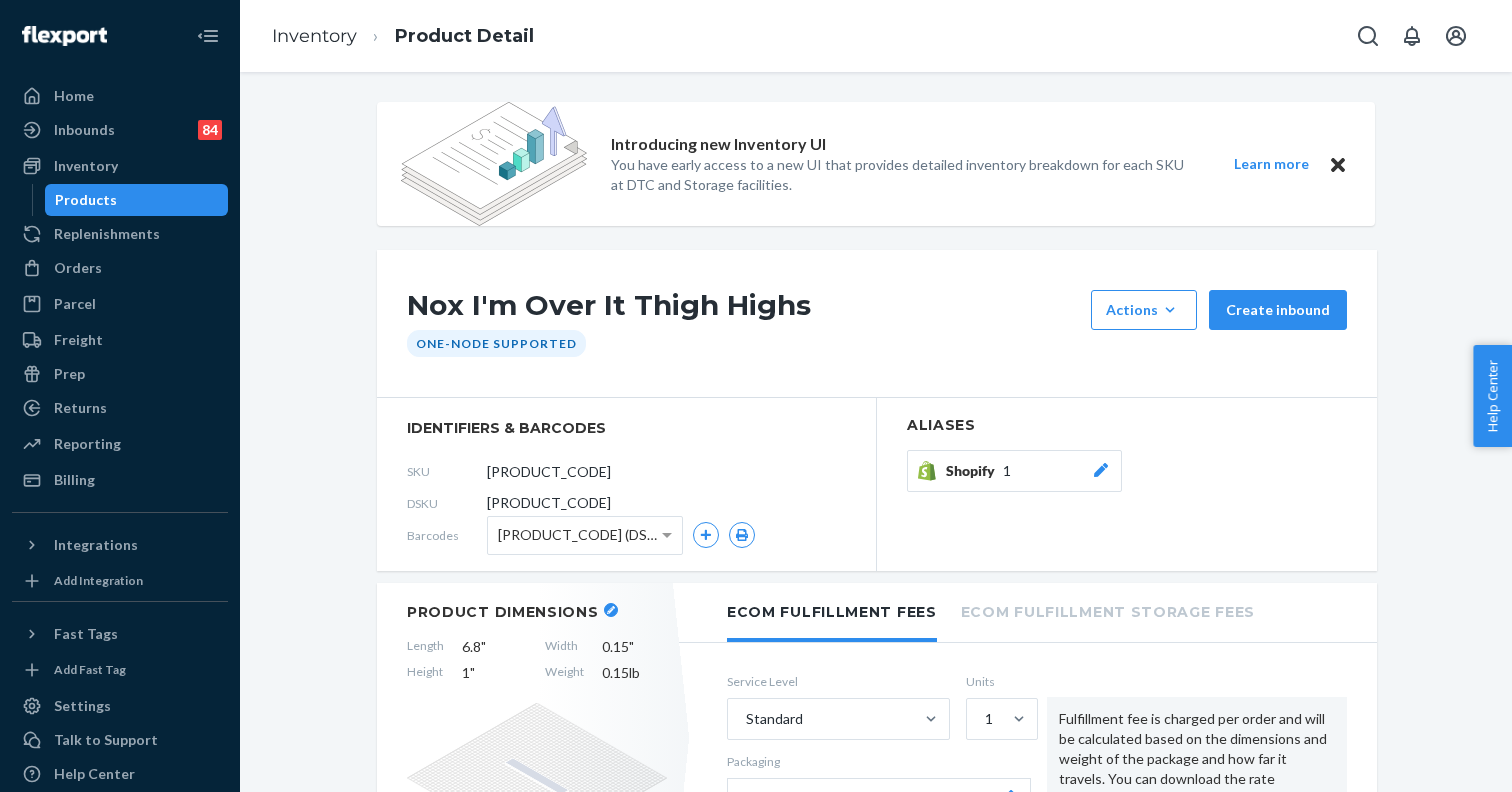 click 